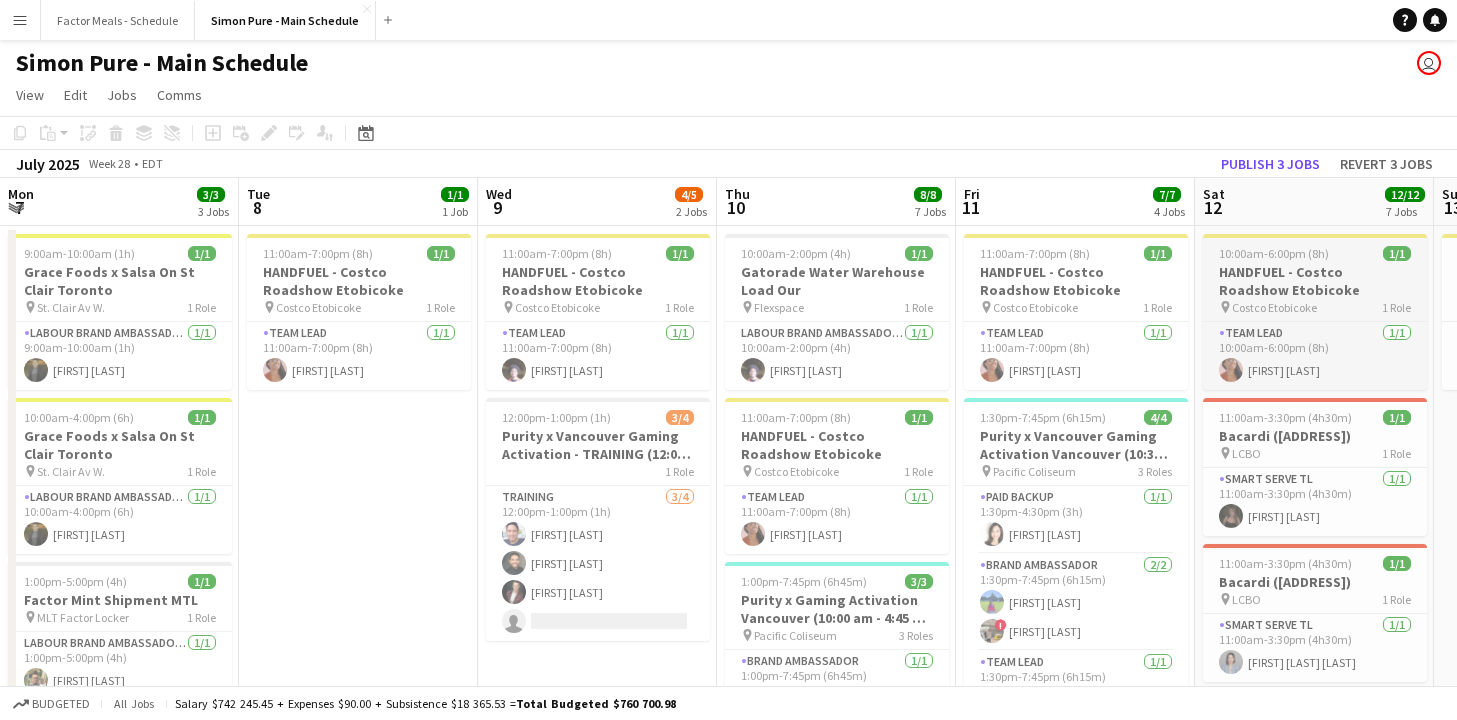 scroll, scrollTop: 0, scrollLeft: 0, axis: both 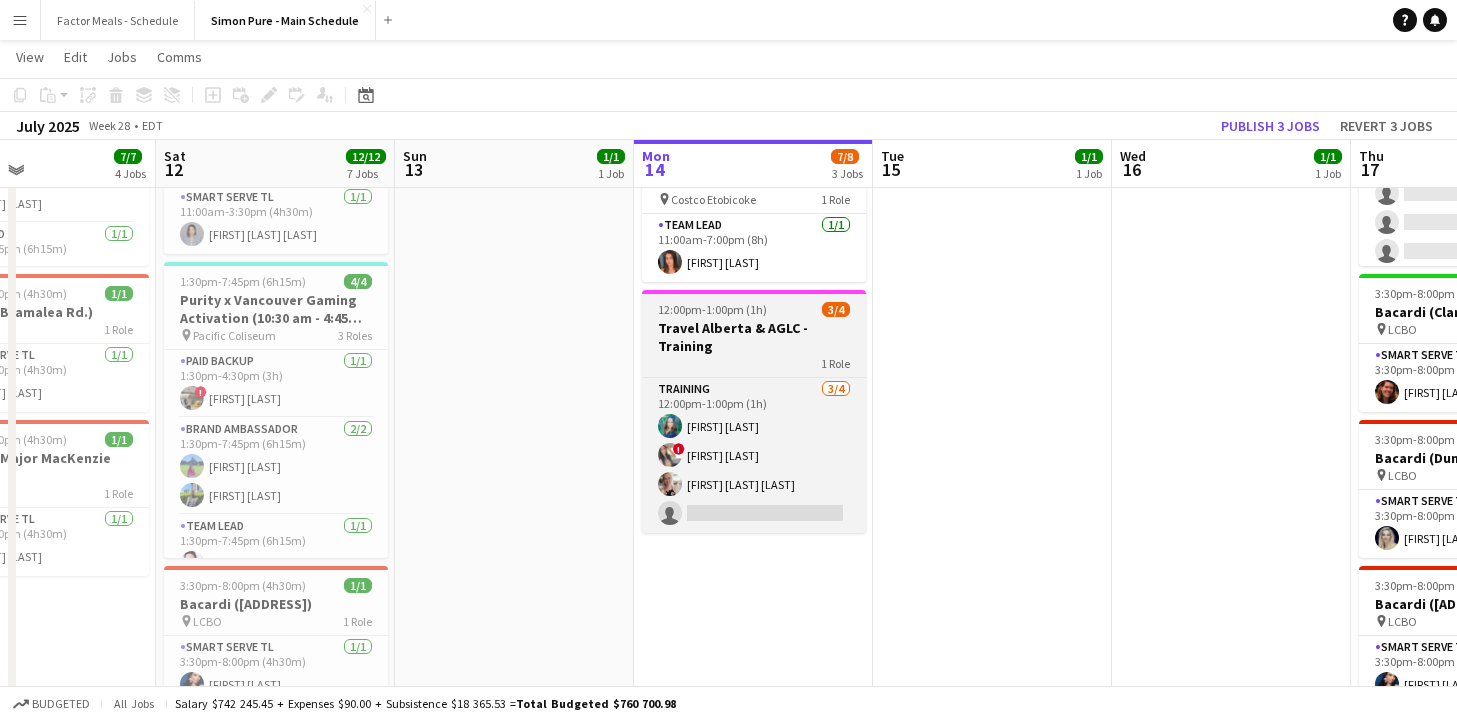 click on "Travel Alberta & AGLC - Training" at bounding box center [754, 337] 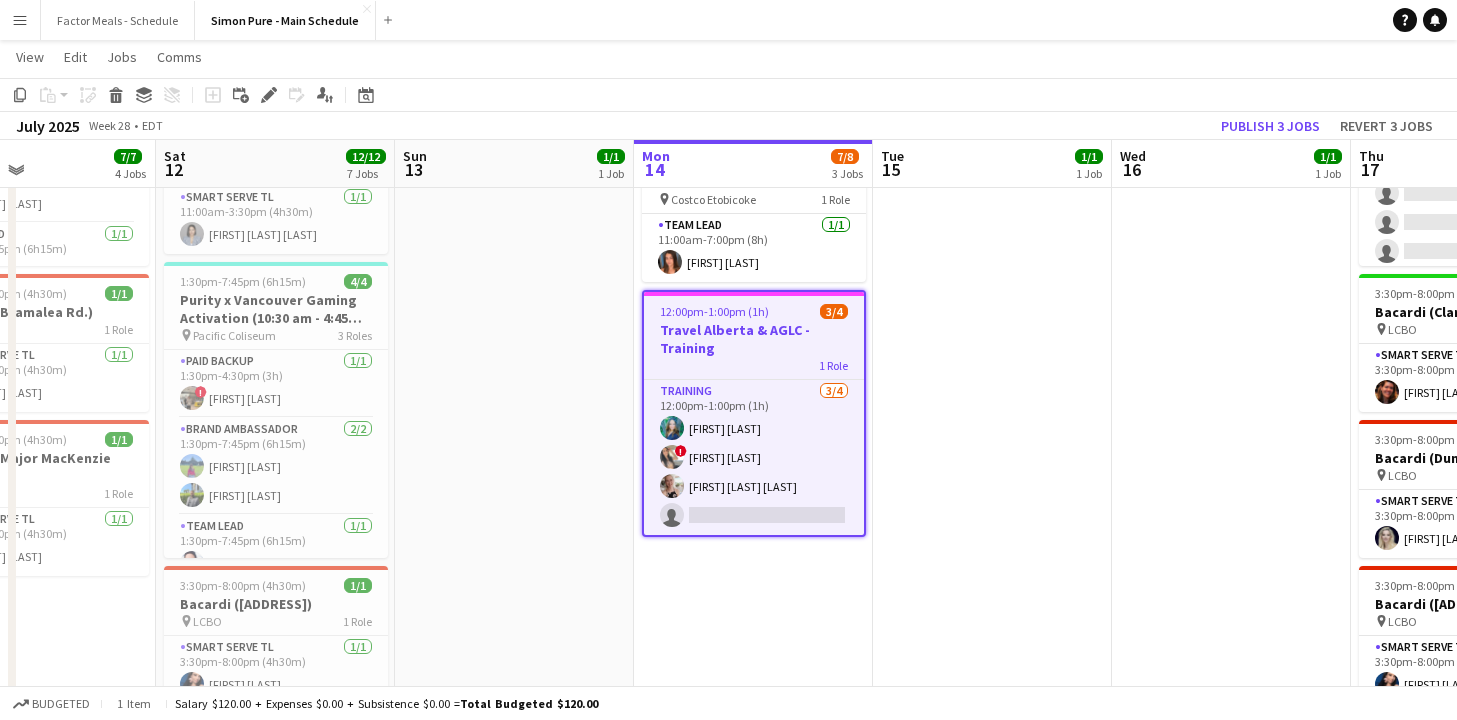 scroll, scrollTop: 0, scrollLeft: 560, axis: horizontal 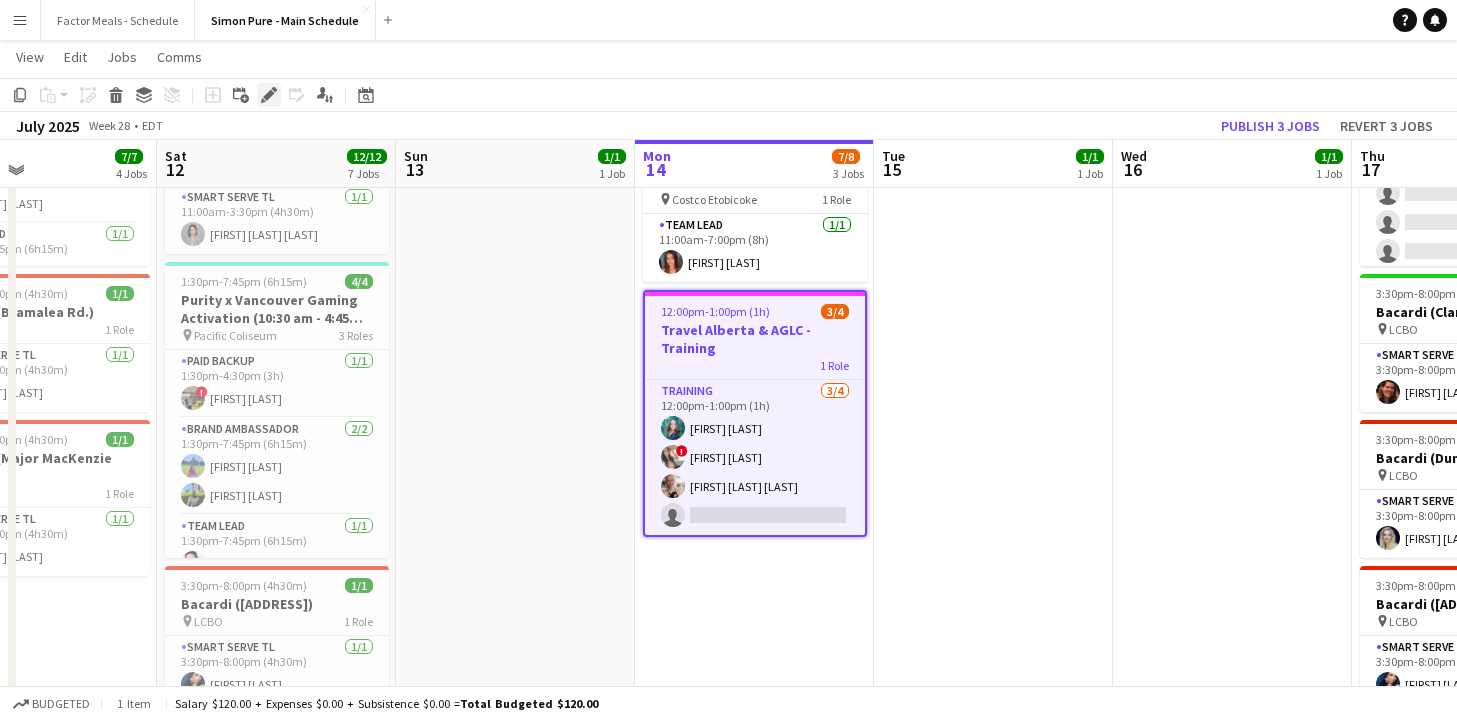 click 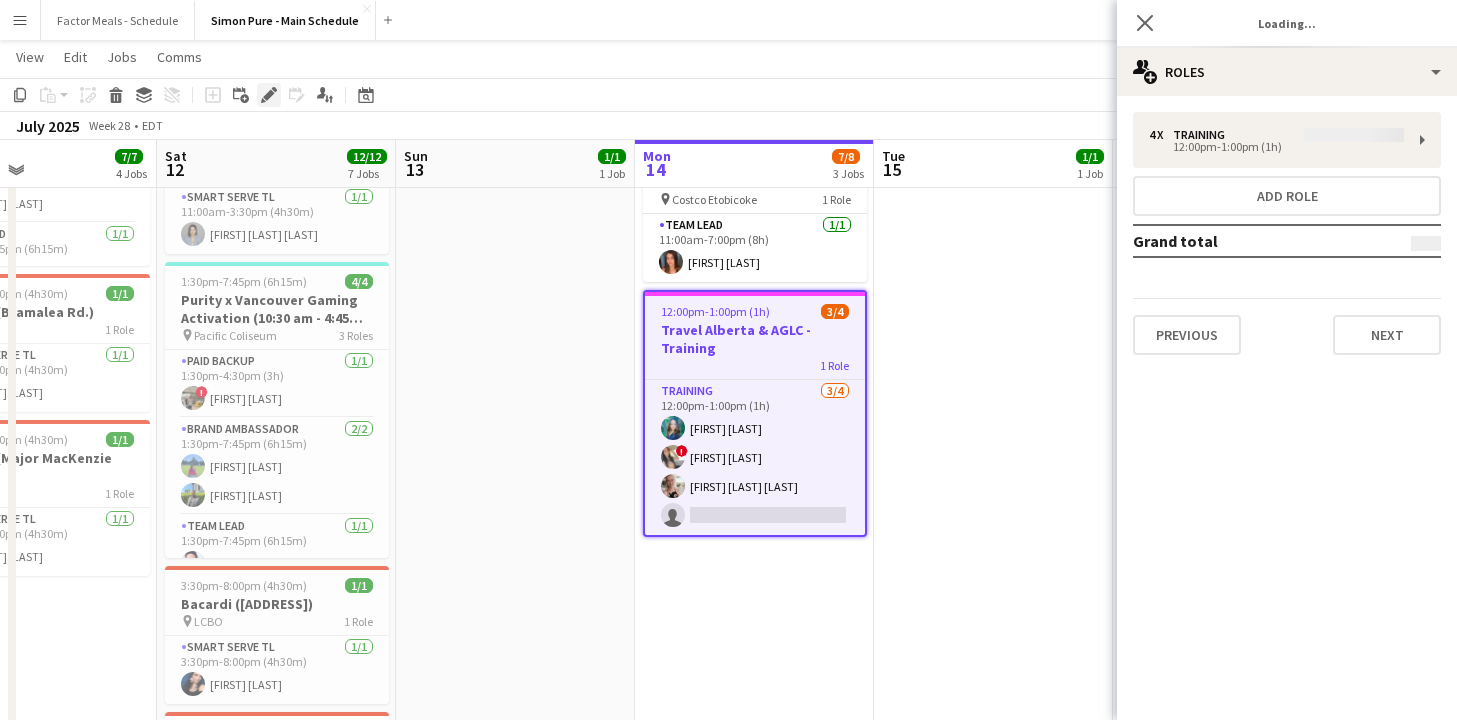 type on "**********" 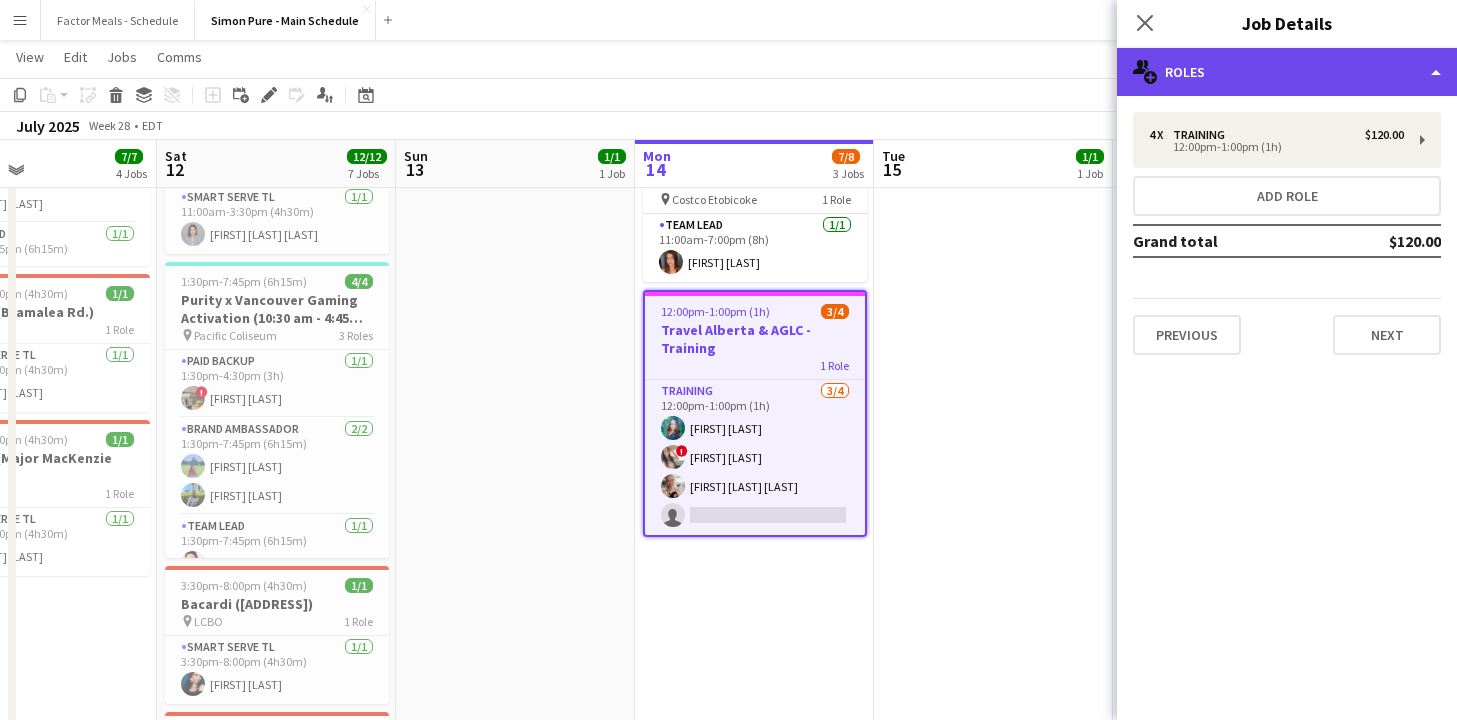 click on "multiple-users-add
Roles" 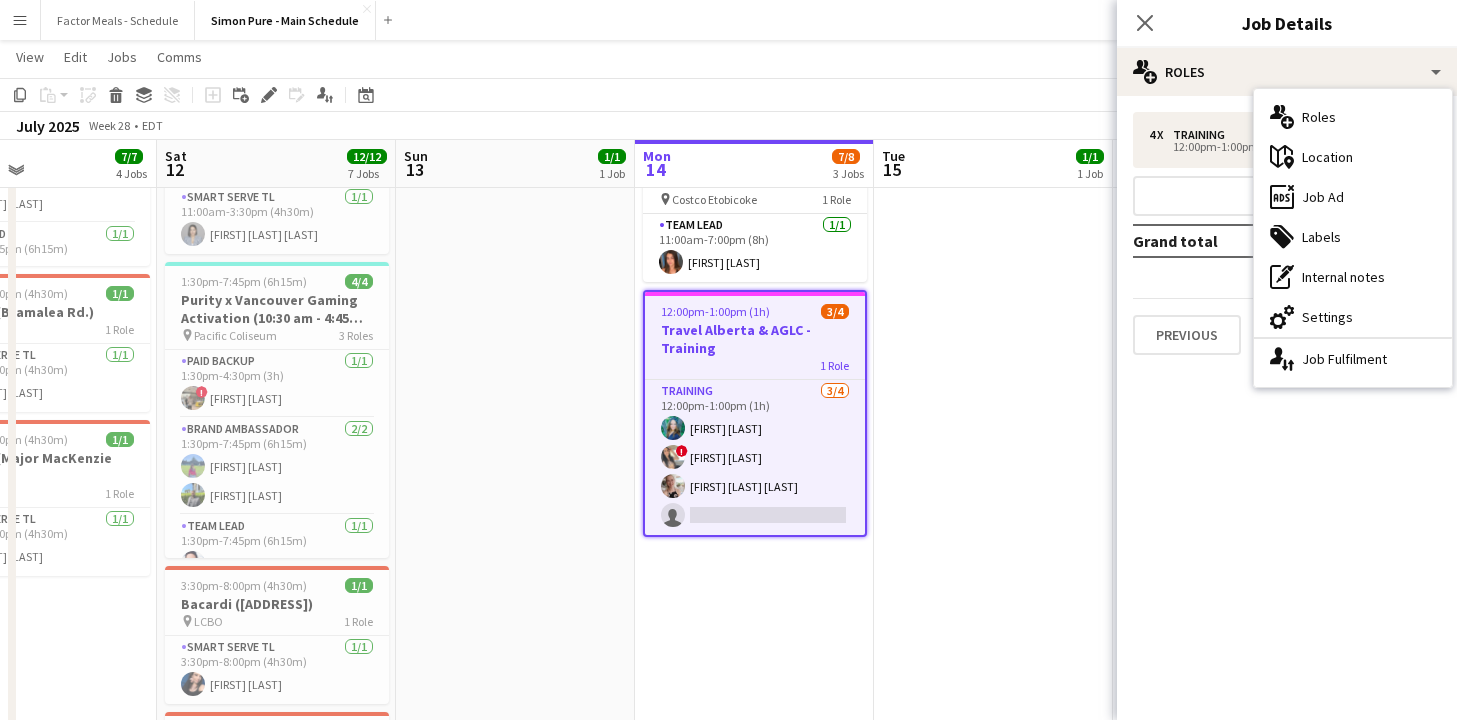 click on "pencil3
General details   4 x   Training   $120.00   12:00pm-1:00pm (1h)   Add role   Grand total   $120.00   Previous   Next" 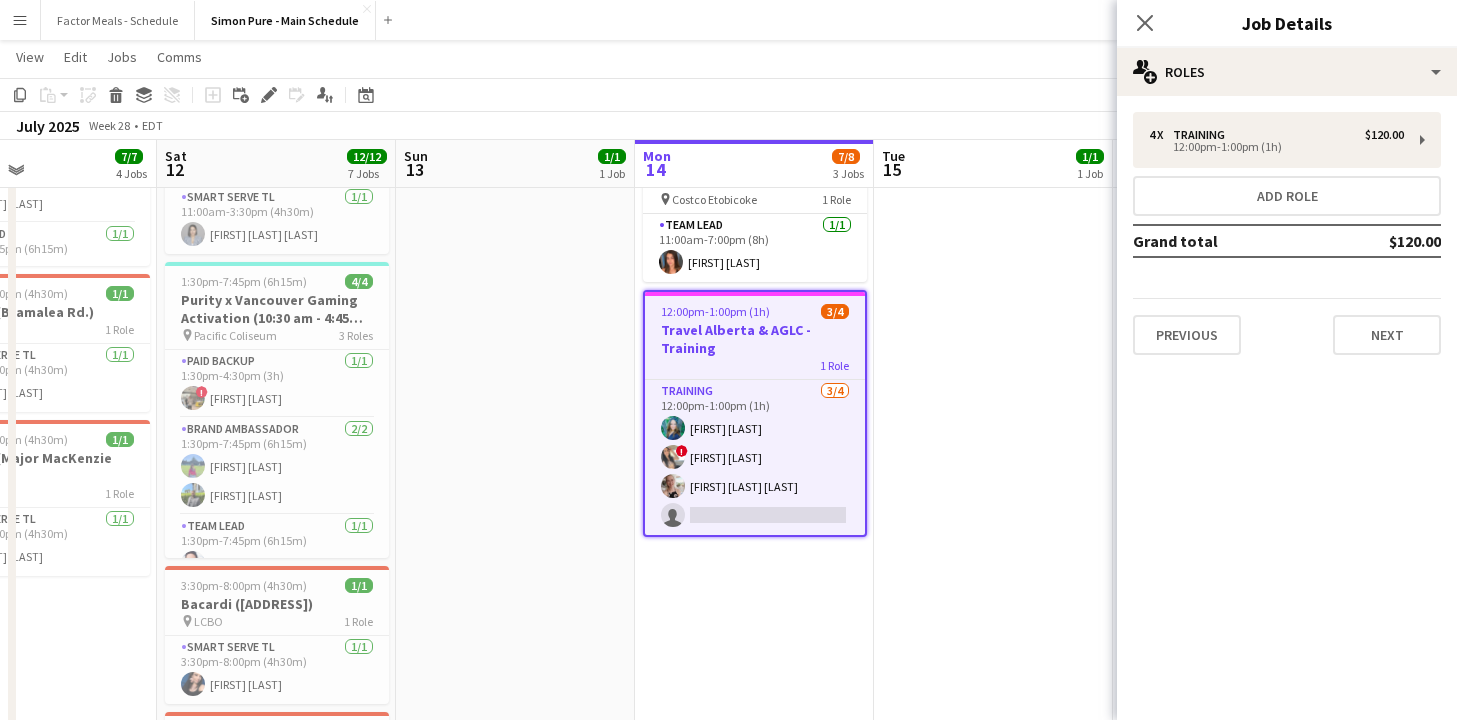 click on "Job Details" 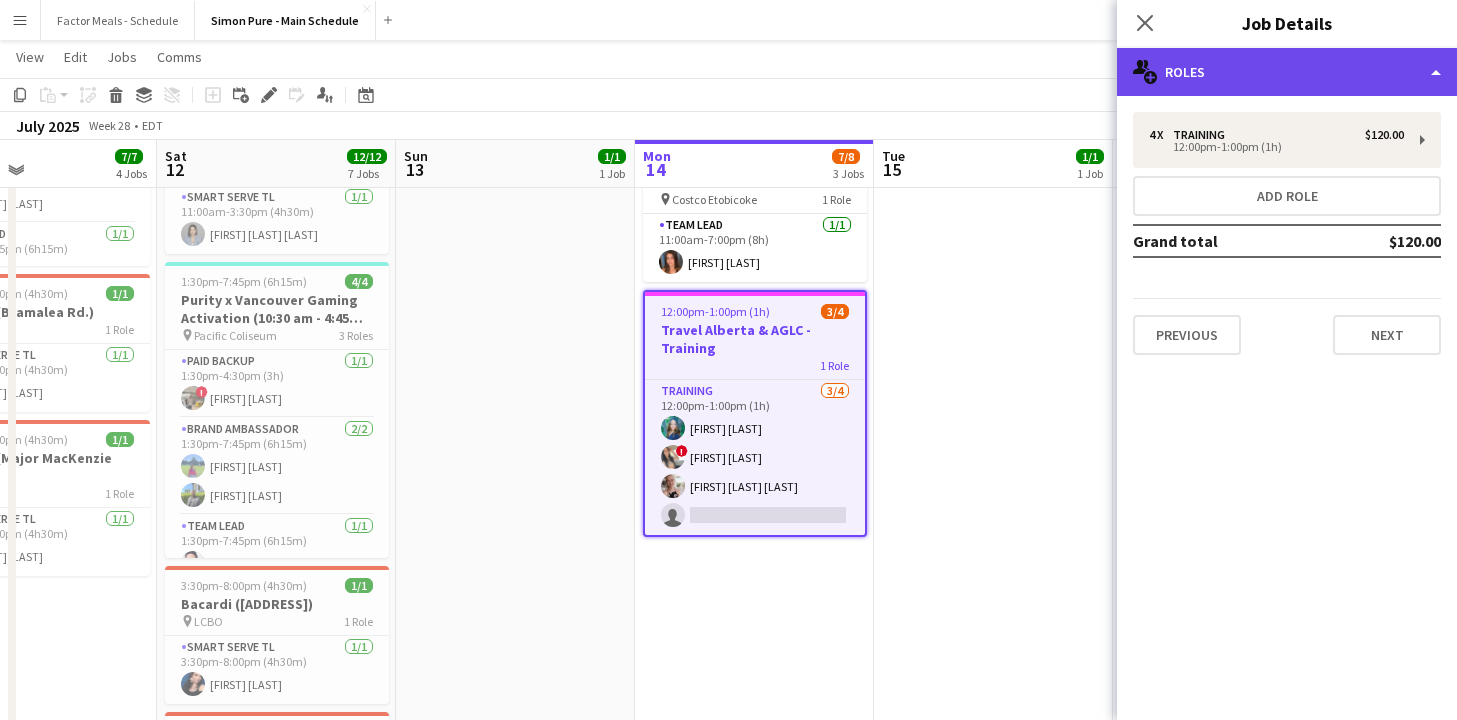 click on "multiple-users-add
Roles" 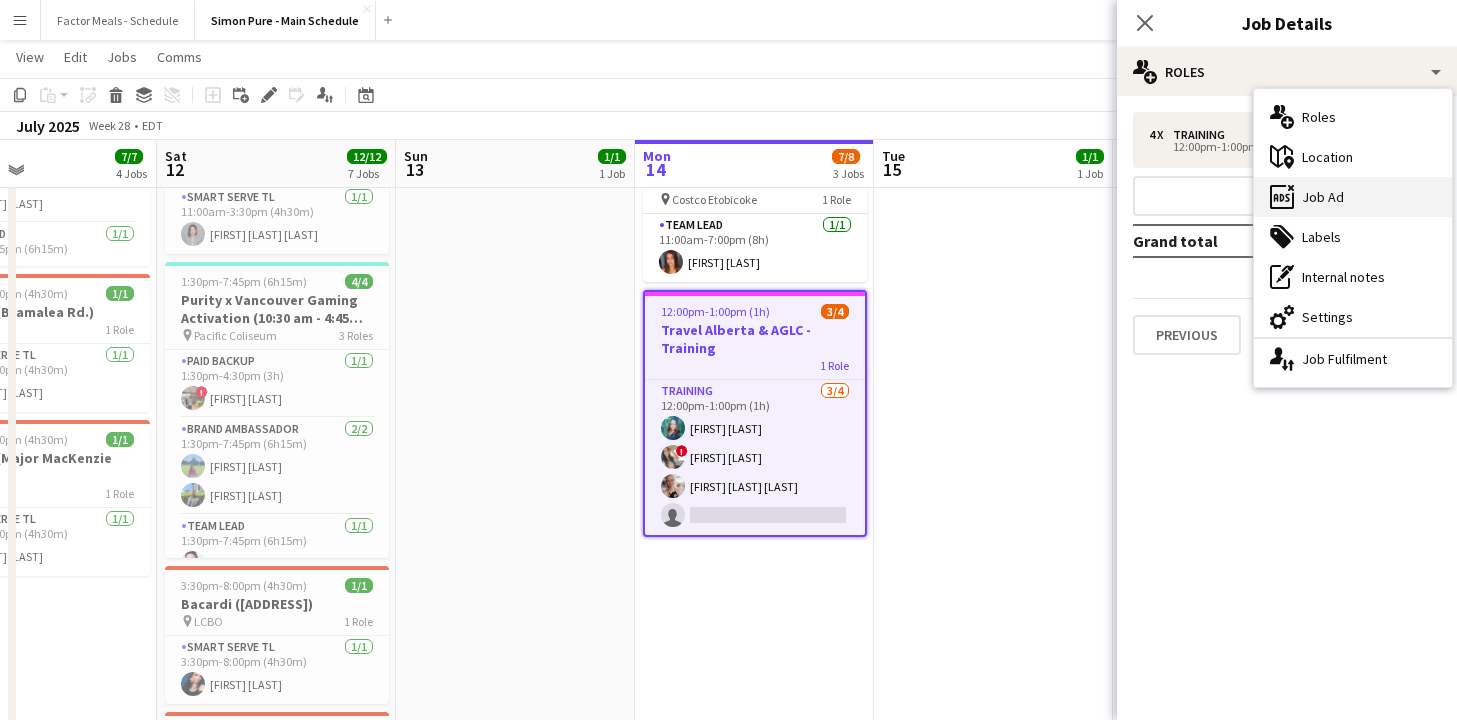 click on "ads-window
Job Ad" at bounding box center (1353, 197) 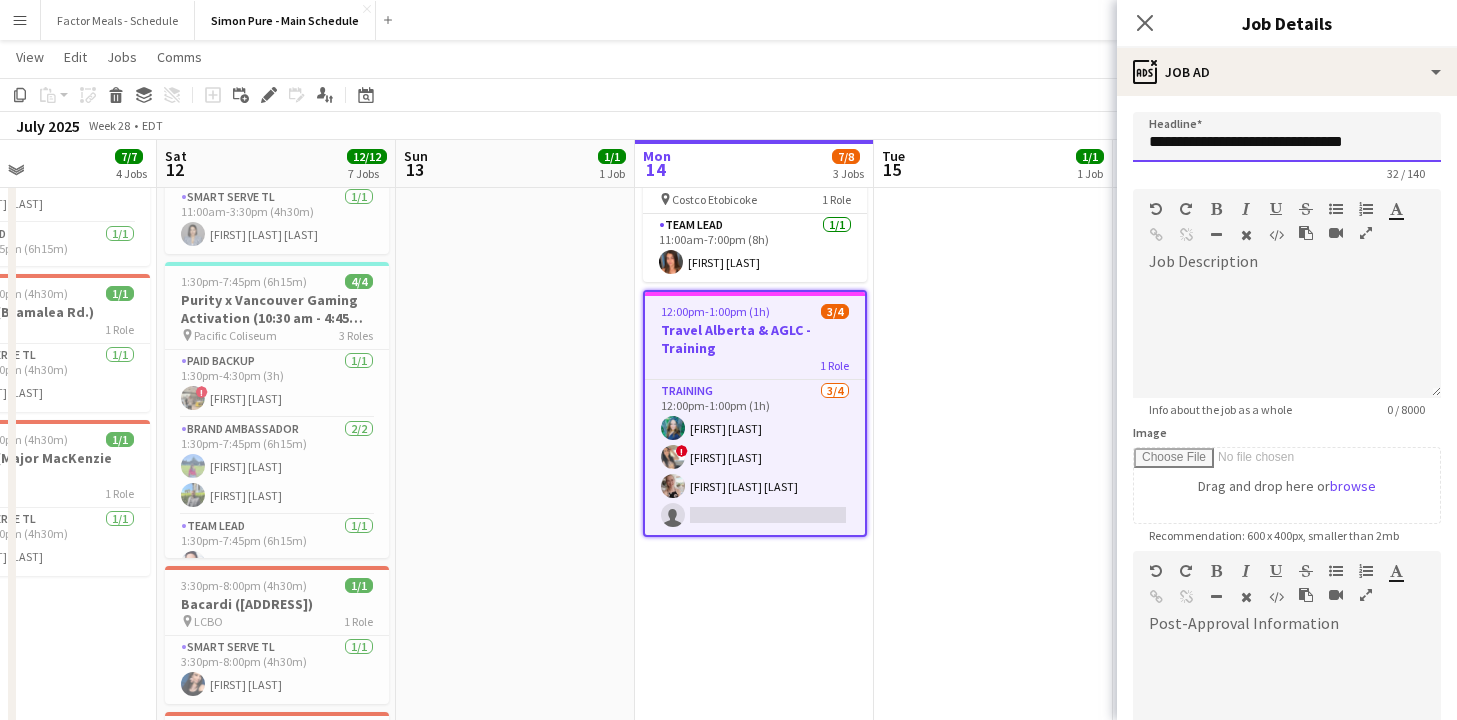 click on "**********" at bounding box center [1287, 137] 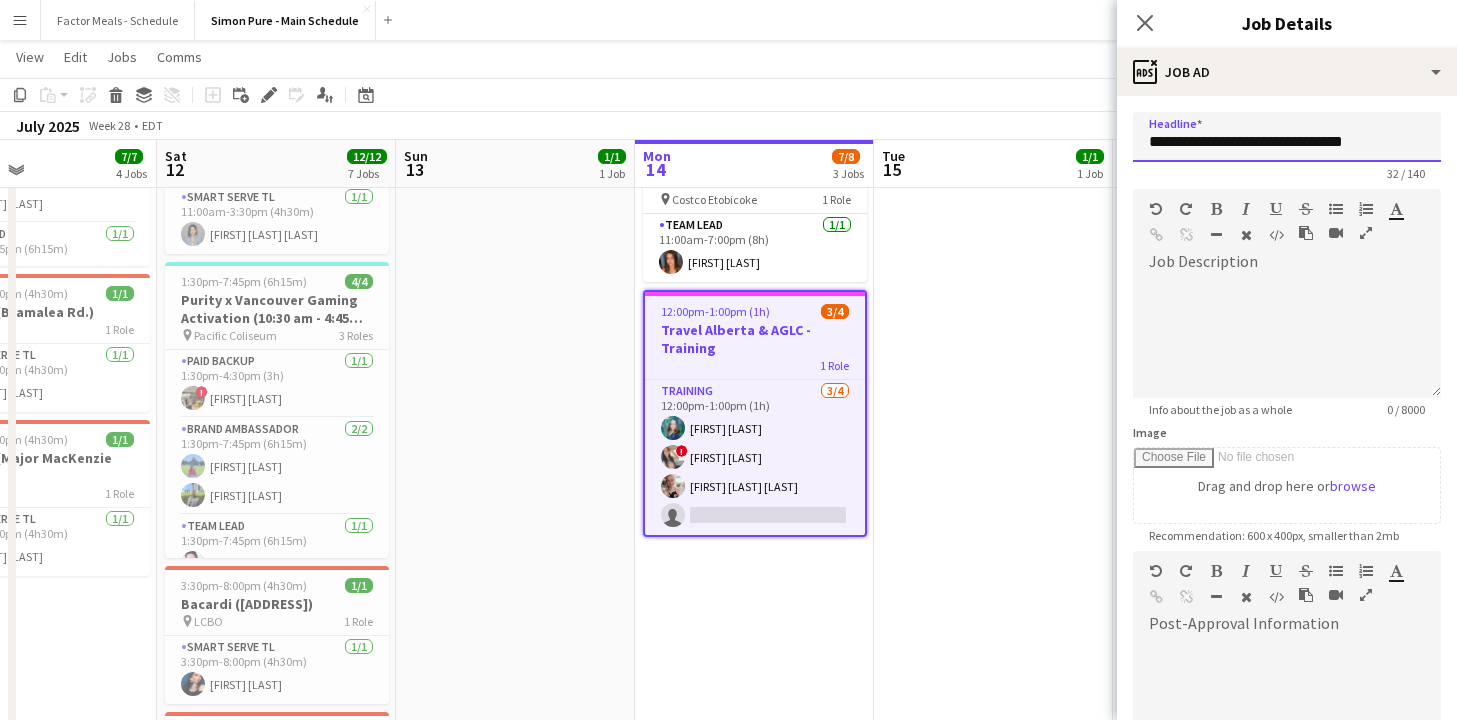 click on "**********" at bounding box center (1287, 137) 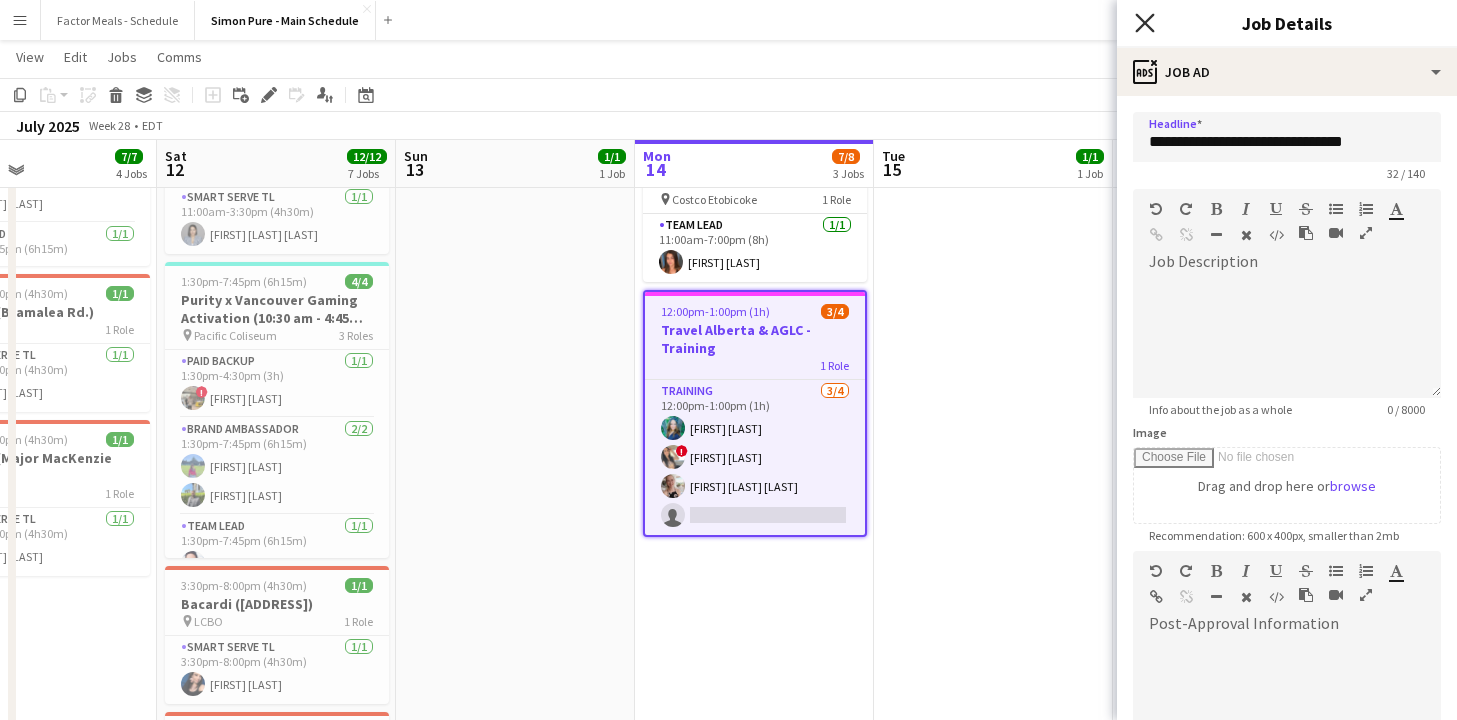 click on "Close pop-in" 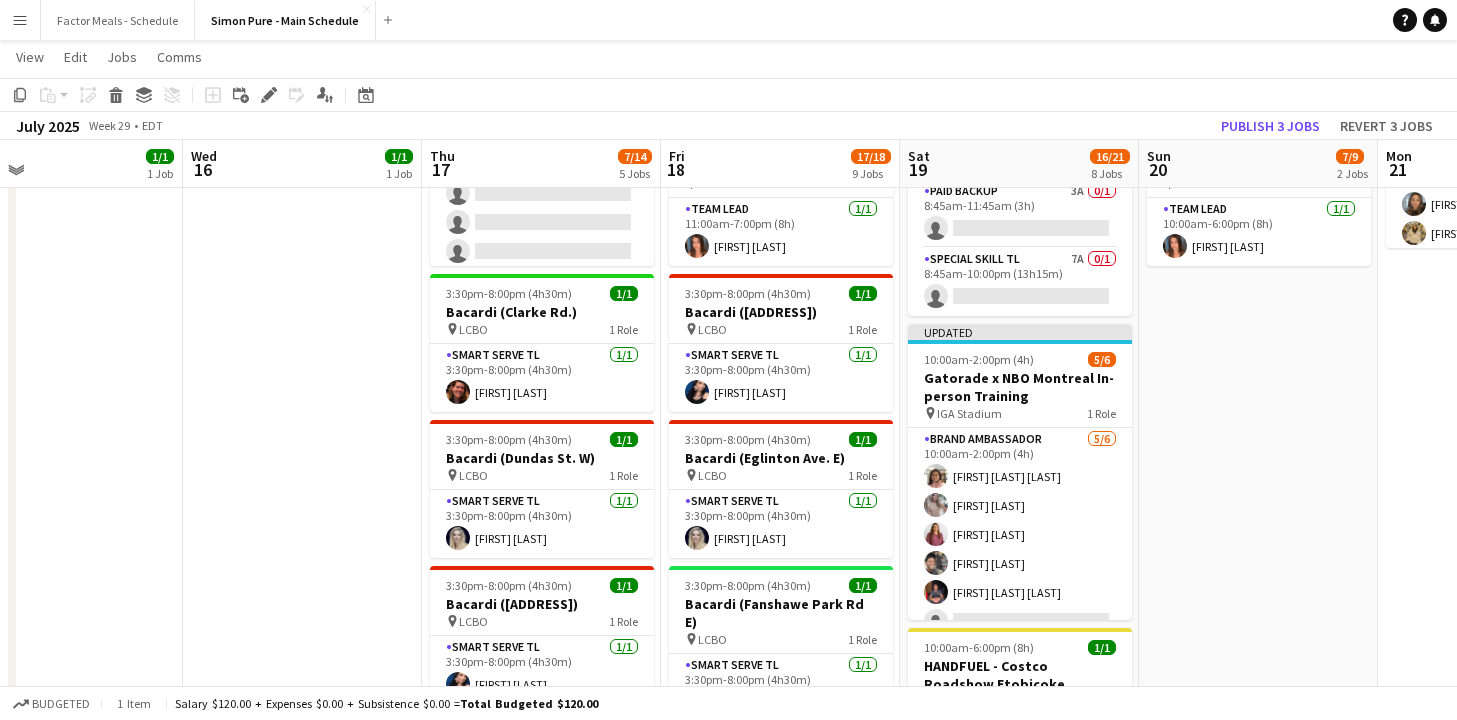 scroll, scrollTop: 0, scrollLeft: 534, axis: horizontal 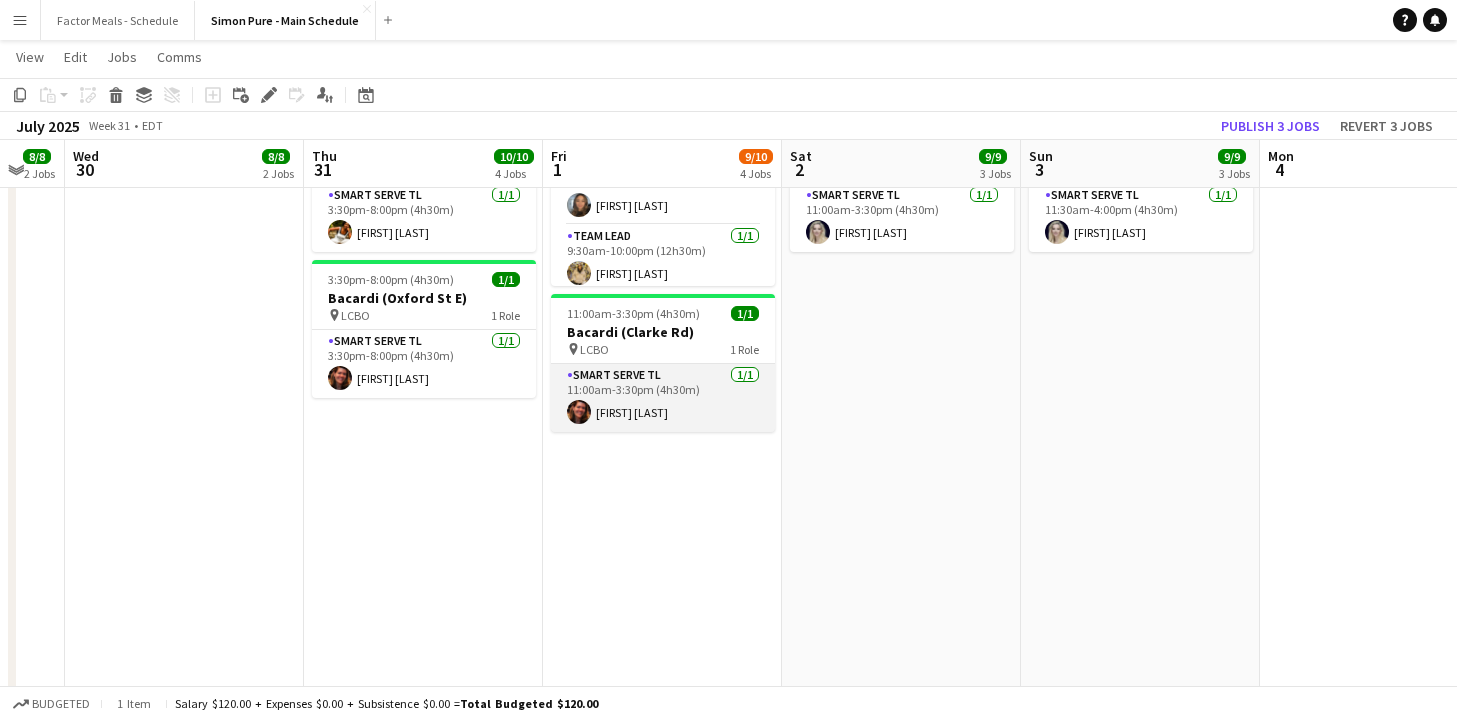 click on "Smart Serve TL   1/1   11:00am-3:30pm (4h30m)
[FIRST] [LAST]" at bounding box center [663, 398] 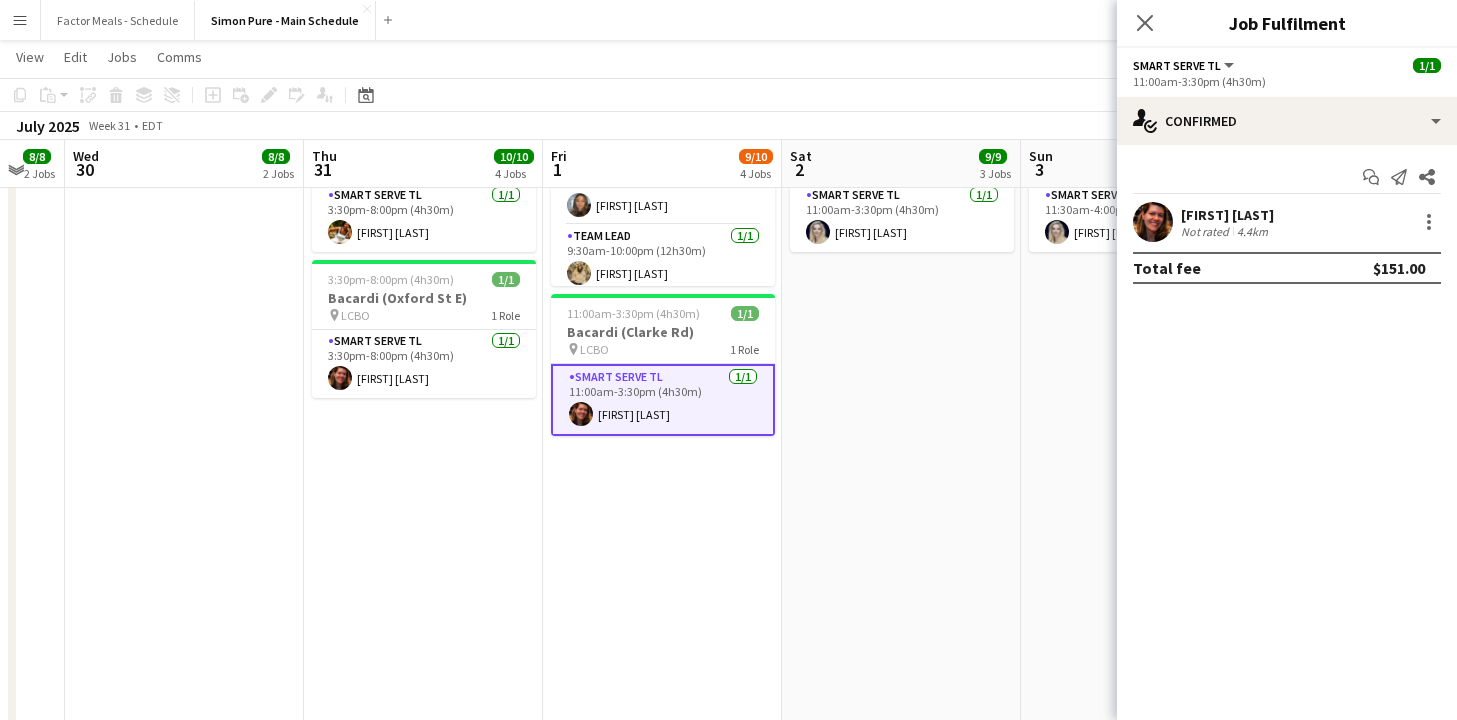 click on "10:30am-10:00pm (11h30m)    4/4   Gatorade x NBO Montreal
pin
IGA Stadium   3 Roles   Paid Backup   1/1   10:30am-1:30pm (3h)
[FIRST] [LAST]  Brand Ambassador    2/2   10:30am-10:00pm (11h30m)
[FIRST] [LAST] [FIRST] [LAST]  Team Lead   1/1   10:30am-10:00pm (11h30m)
[FIRST] [LAST]     10:30am-10:00pm (11h30m)    4/4   Gatorade x NBO Toronto
pin
Sobey's Stadium   3 Roles   Paid Backup   1/1   10:30am-1:30pm (3h)
[FIRST] [LAST]  Brand Ambassador    2/2   10:30am-10:00pm (11h30m)
[FIRST] [LAST] [FIRST] [LAST]  Team Lead   1/1   10:30am-10:00pm (11h30m)
[FIRST] [LAST]     11:00am-3:30pm (4h30m)    1/1   Bacardi ([ADDRESS])
pin
LCBO    1 Role   Smart Serve TL   1/1   11:00am-3:30pm (4h30m)
[FIRST] [LAST]" at bounding box center (901, 382) 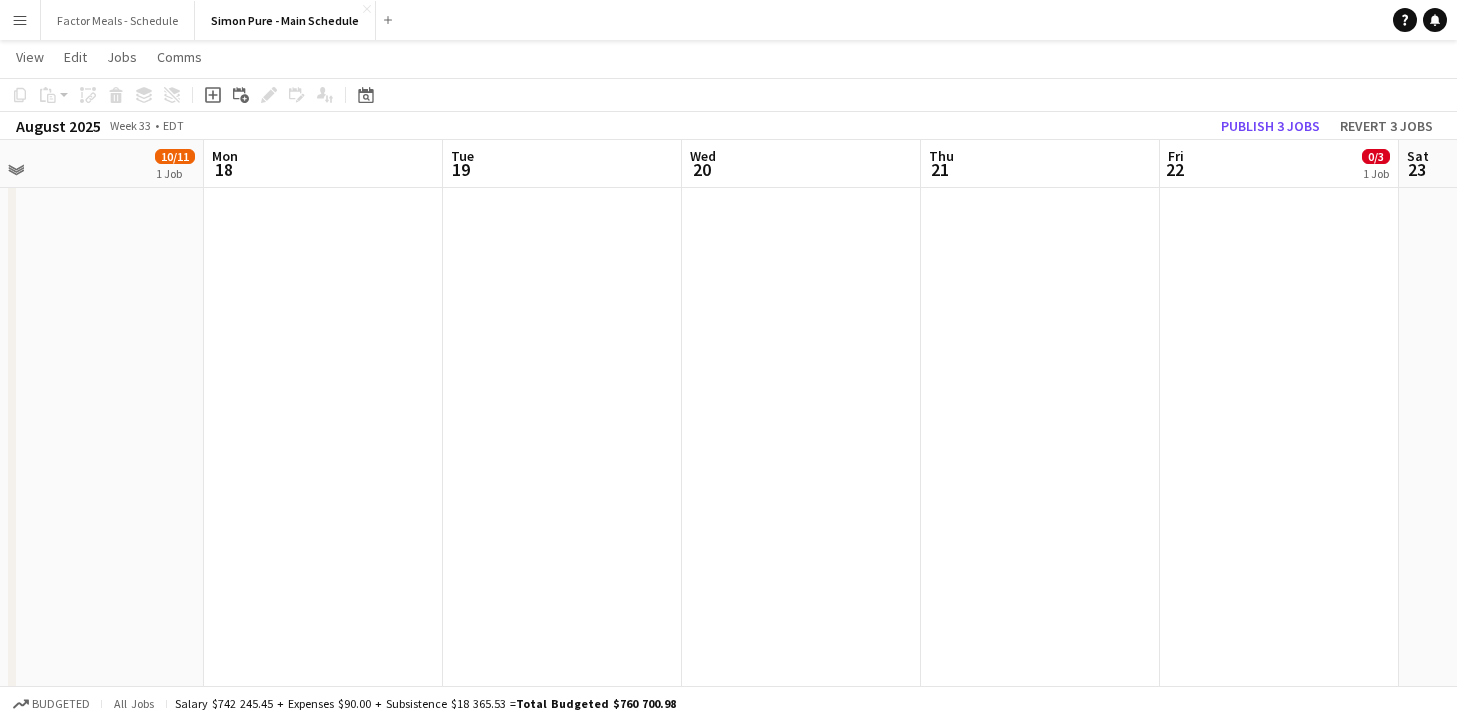 scroll, scrollTop: 0, scrollLeft: 590, axis: horizontal 